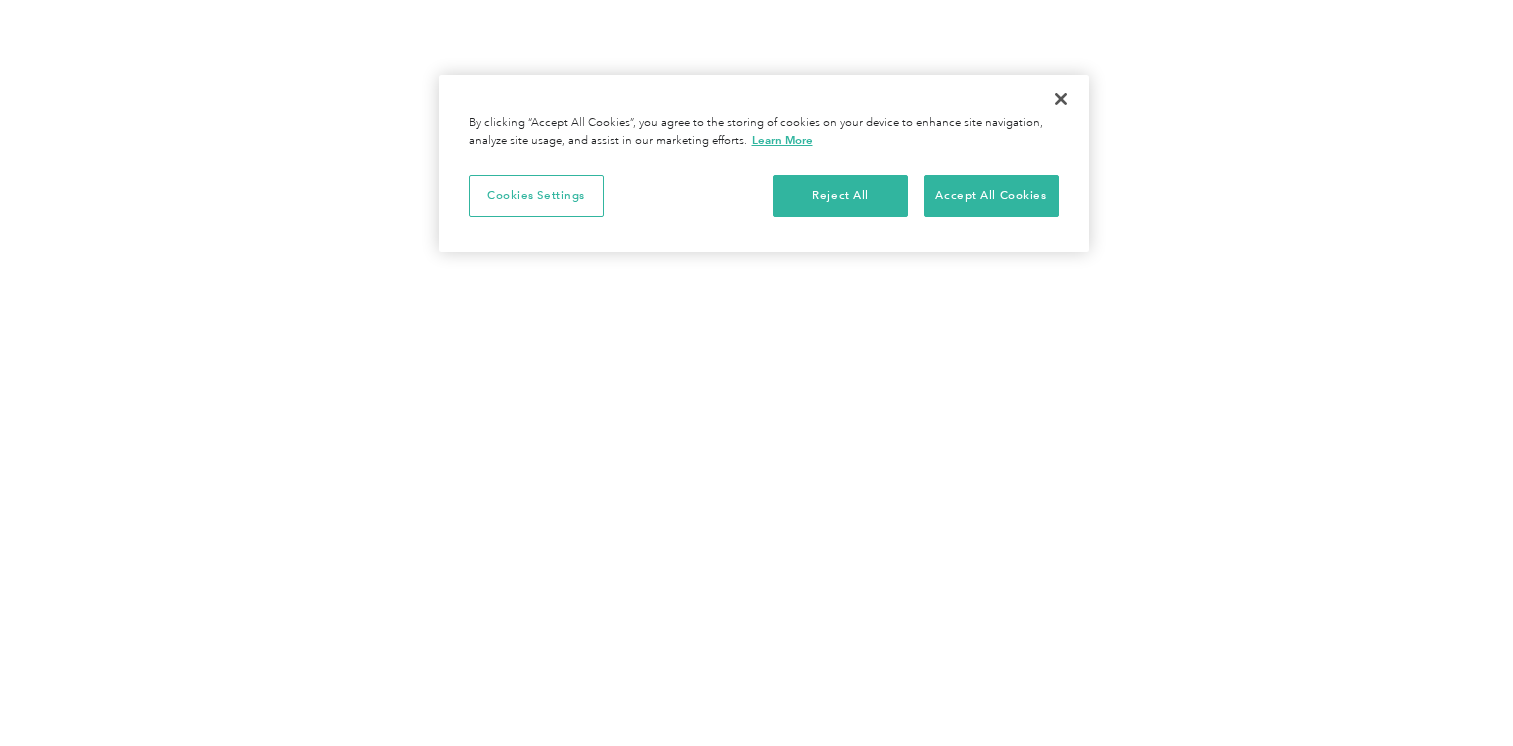 scroll, scrollTop: 0, scrollLeft: 0, axis: both 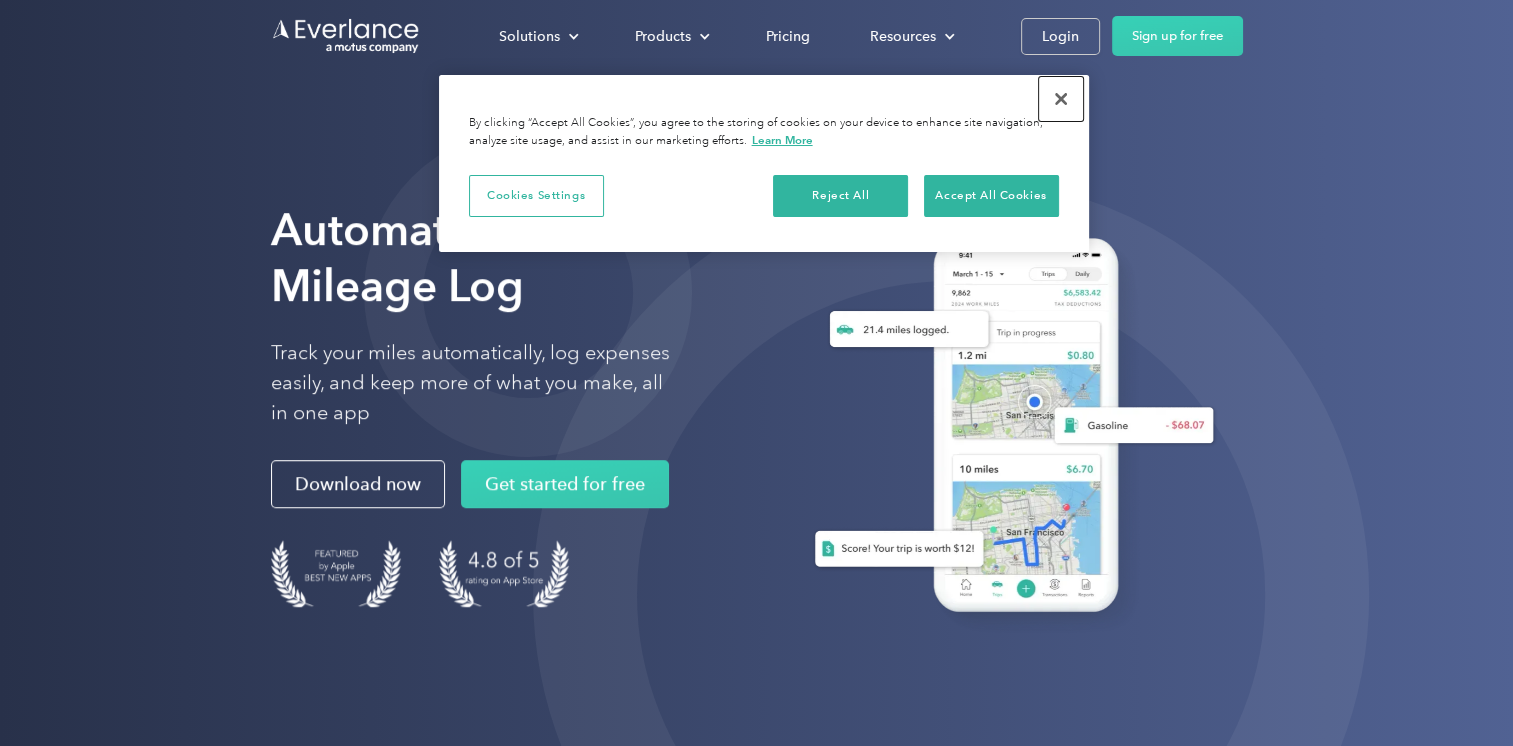 click at bounding box center (1061, 99) 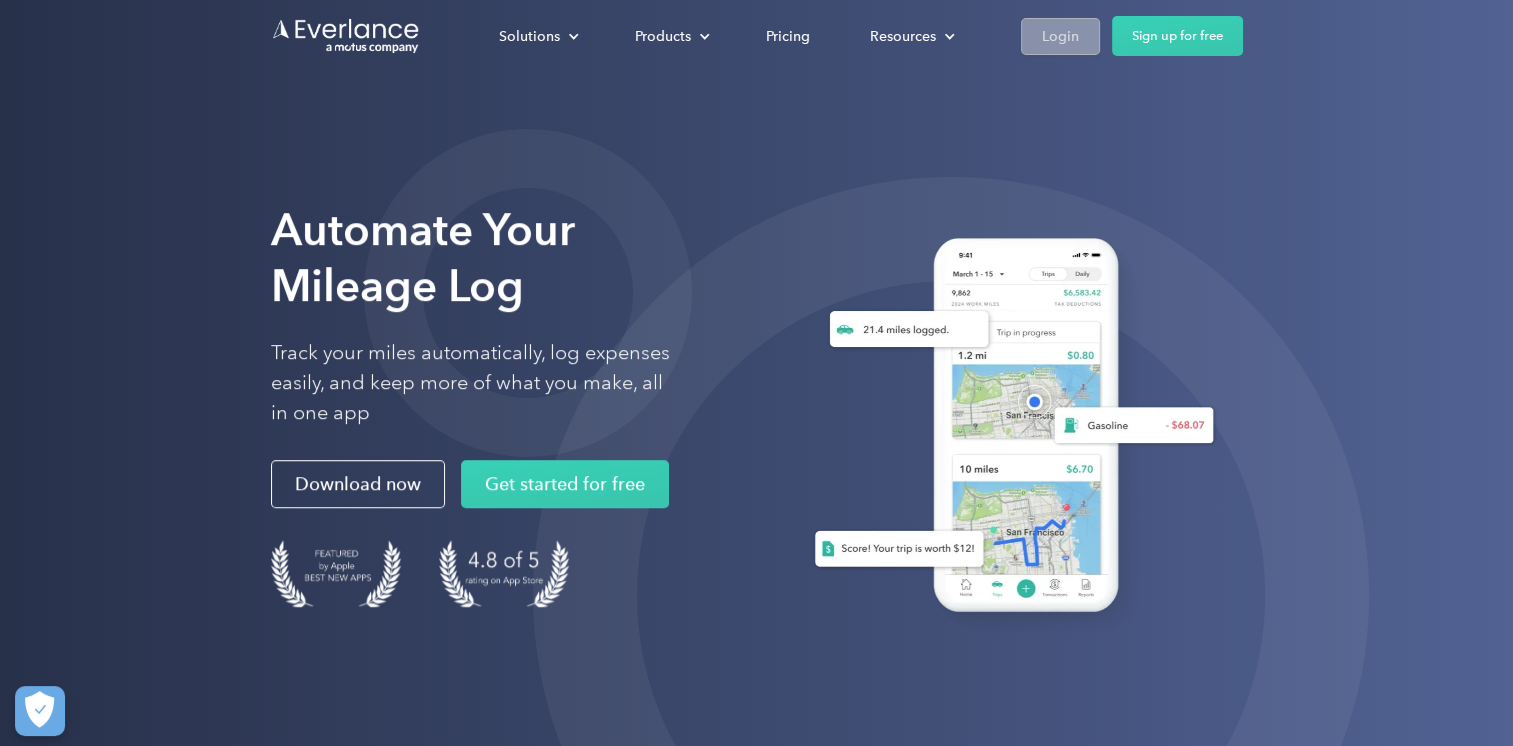 click on "Login" at bounding box center (1060, 36) 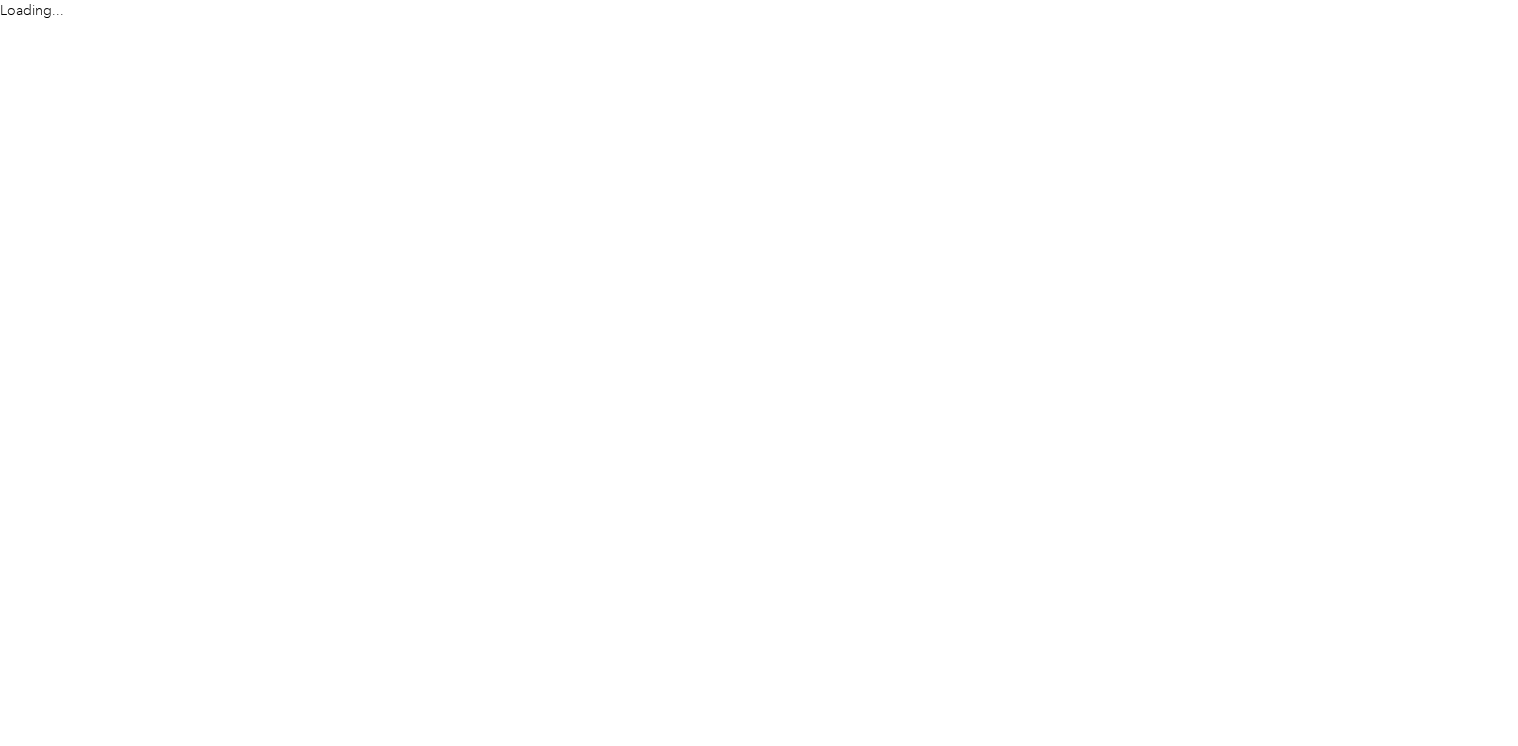 scroll, scrollTop: 0, scrollLeft: 0, axis: both 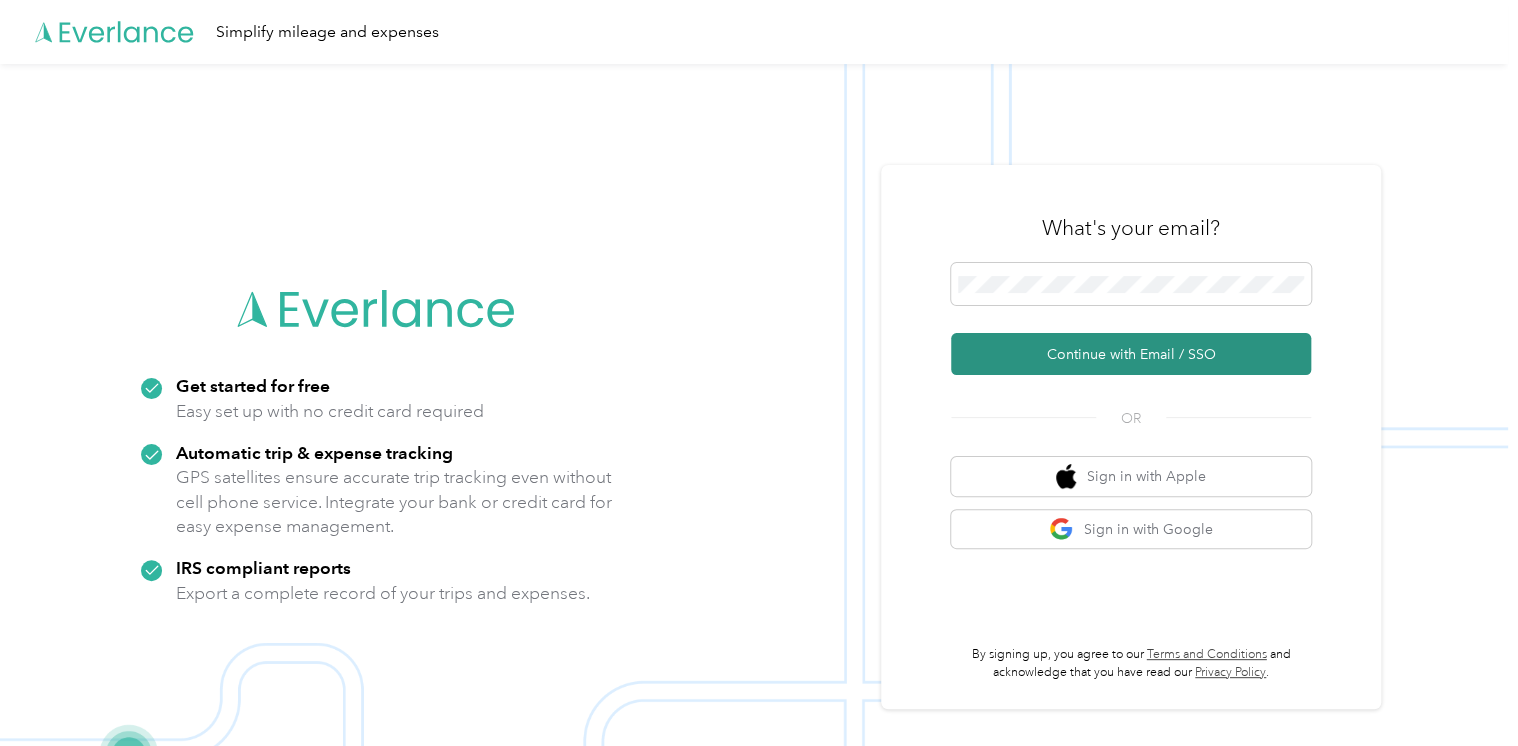 click on "Continue with Email / SSO" at bounding box center [1131, 354] 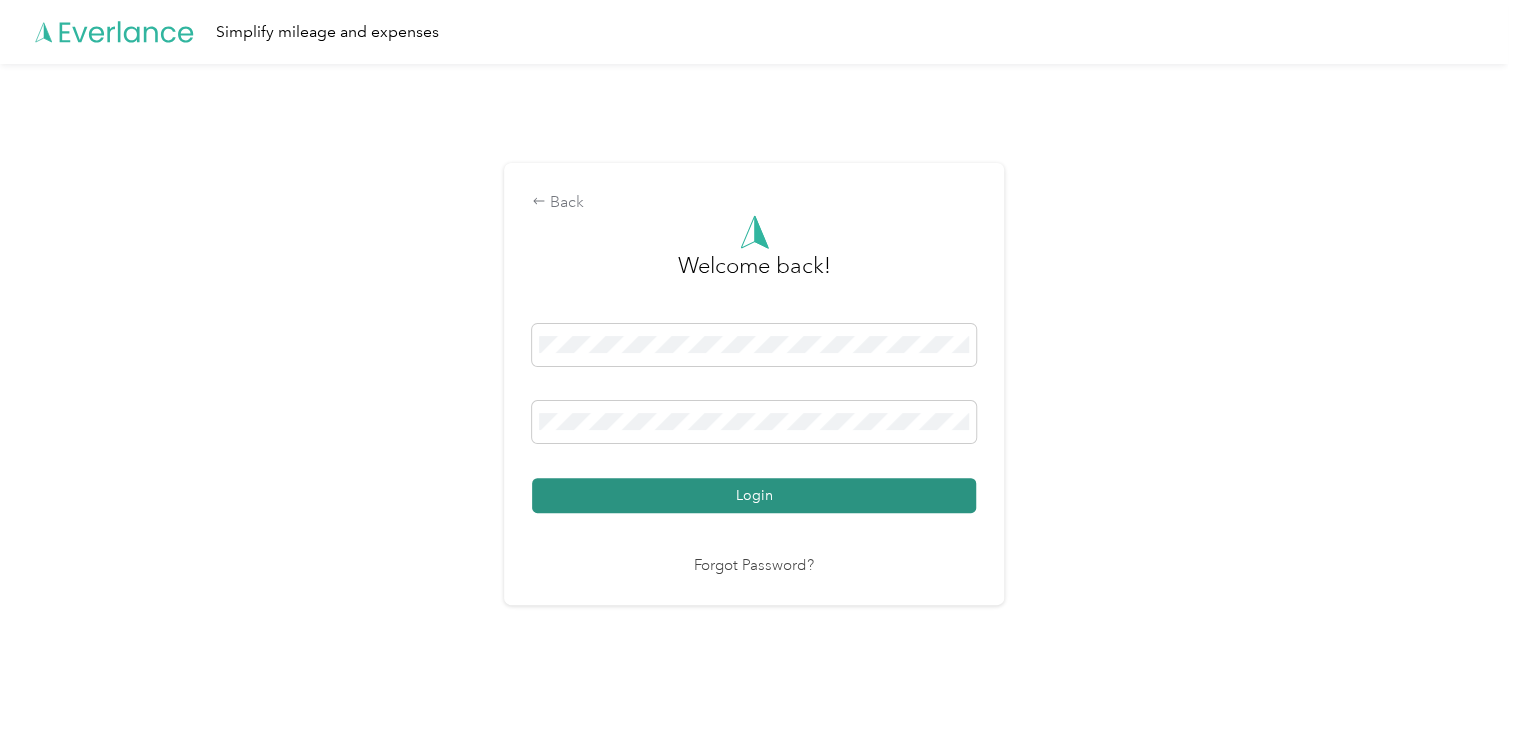 click on "Login" at bounding box center (754, 495) 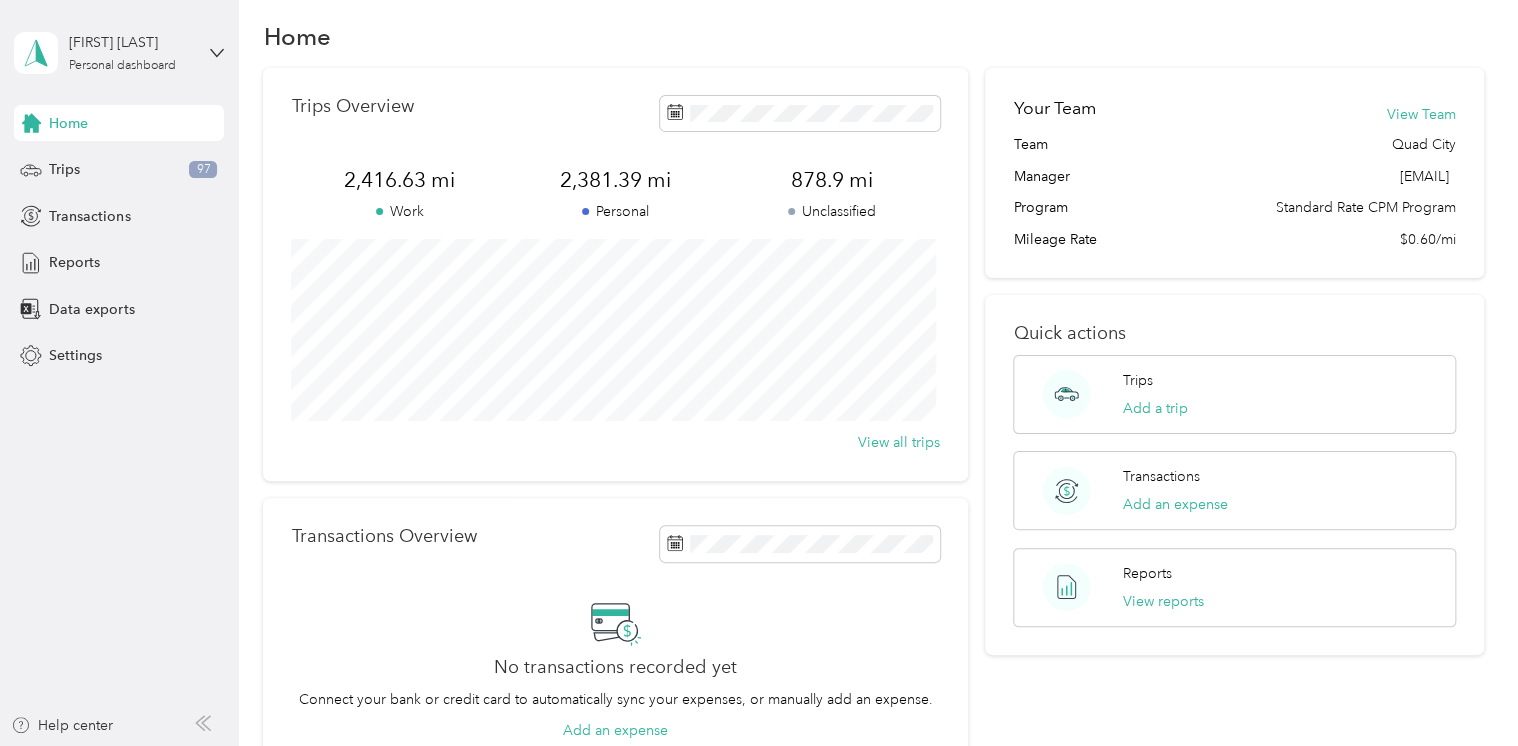 scroll, scrollTop: 0, scrollLeft: 0, axis: both 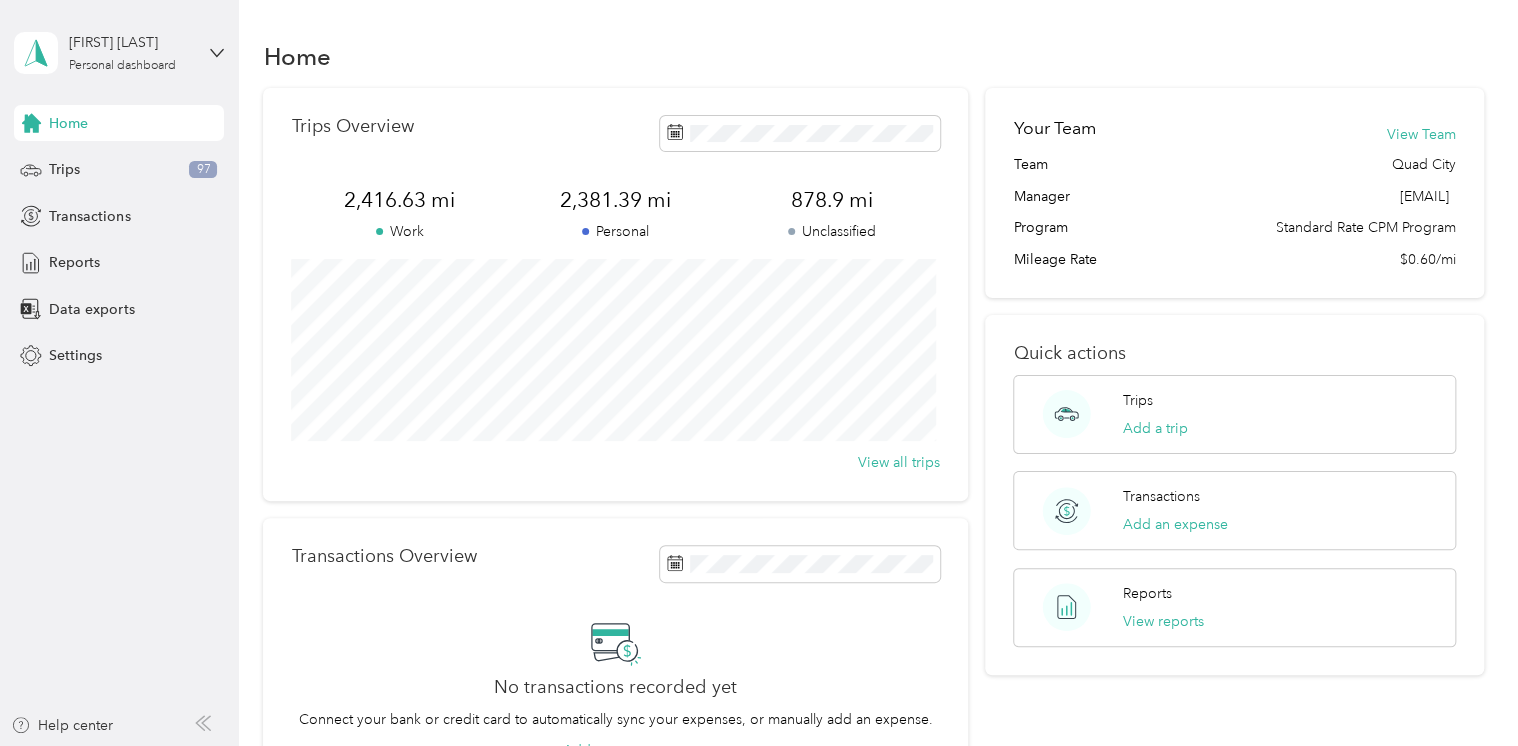 click 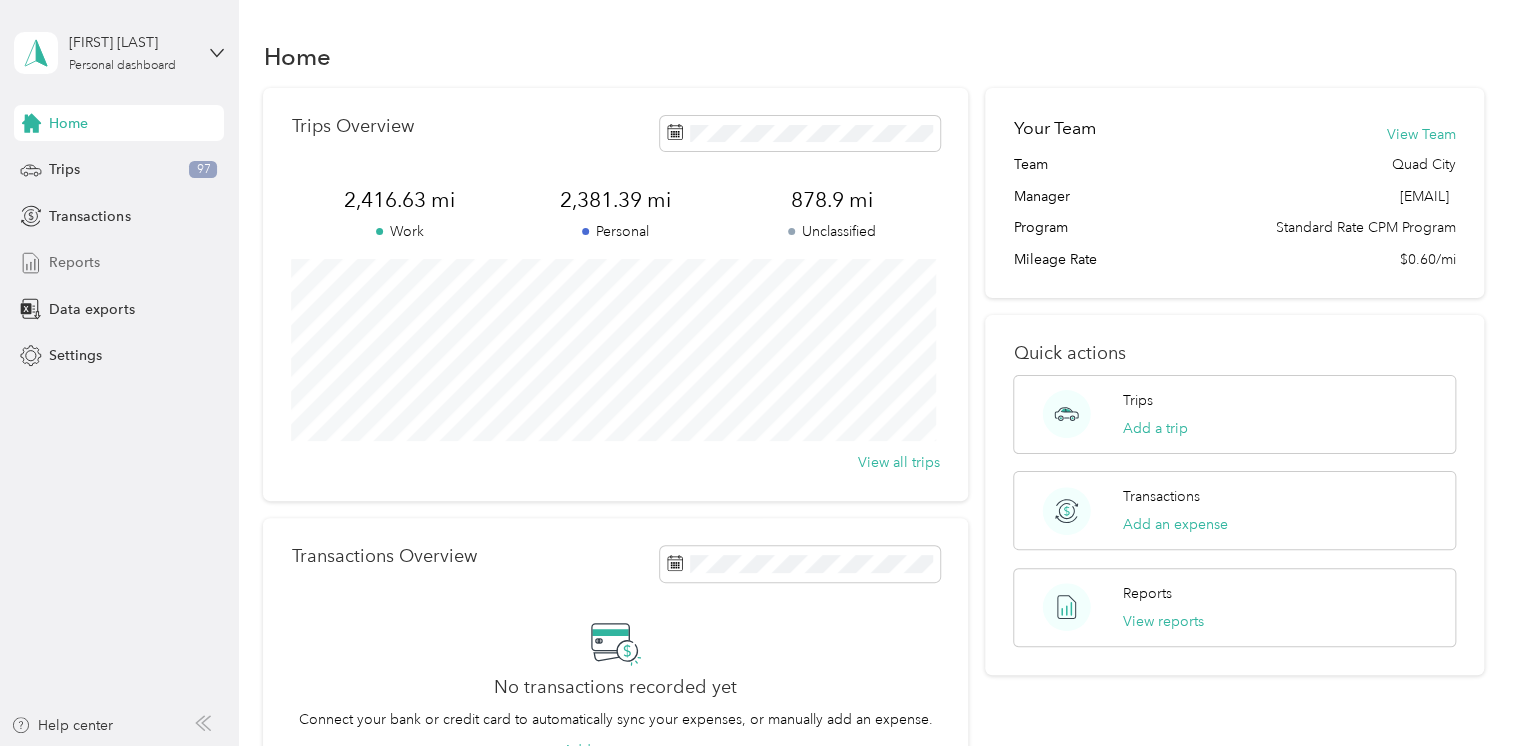 click on "Reports" at bounding box center [74, 262] 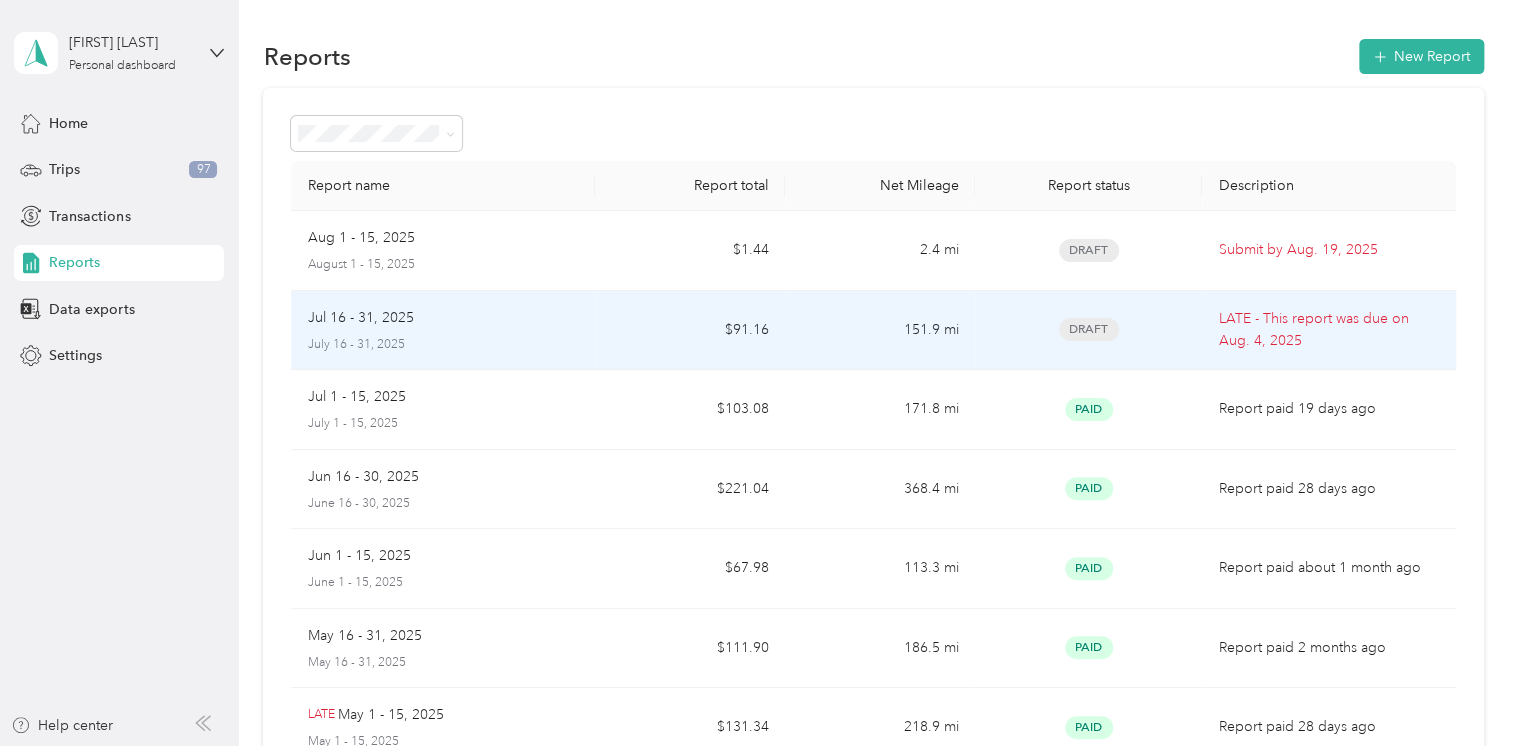 click on "Draft" at bounding box center (1089, 329) 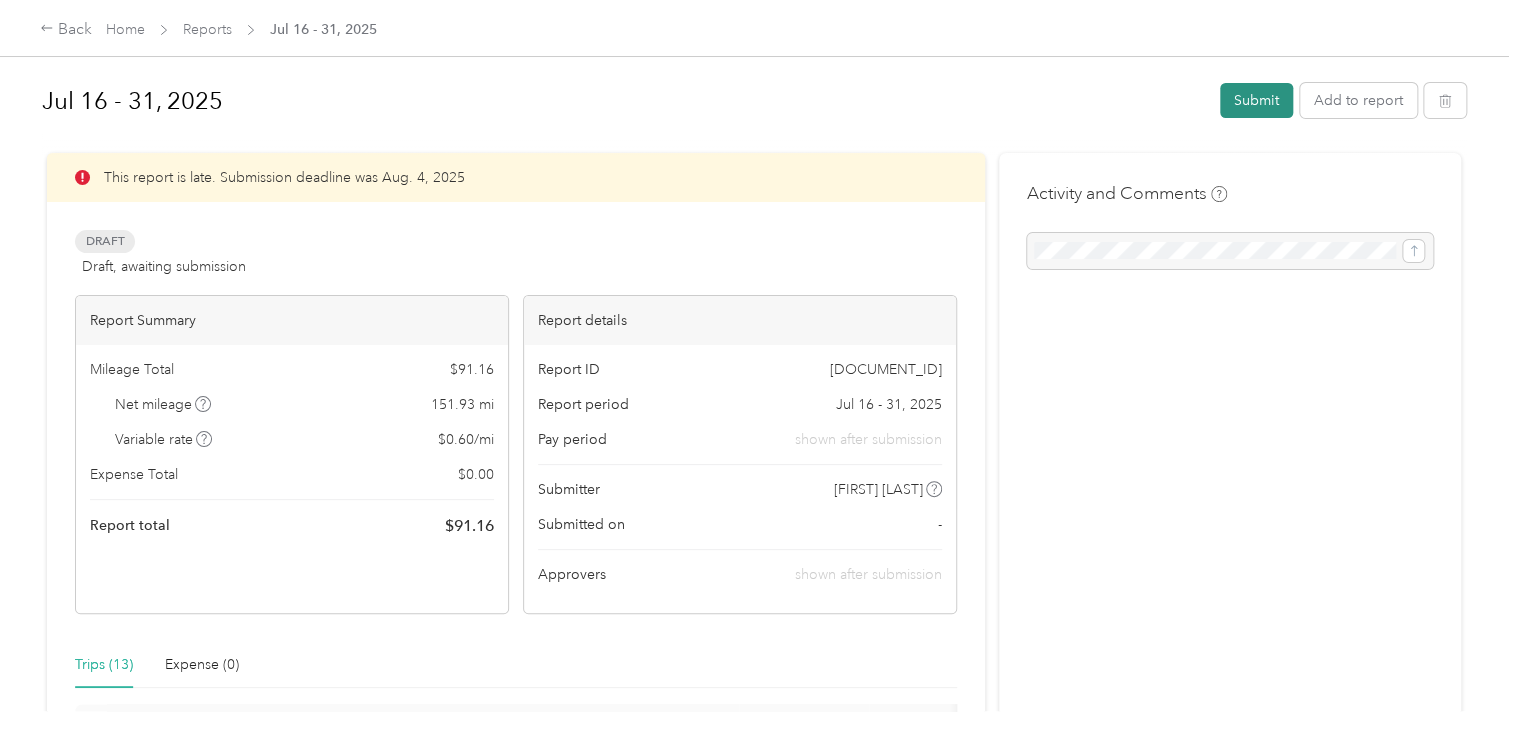 click on "Submit" at bounding box center [1256, 100] 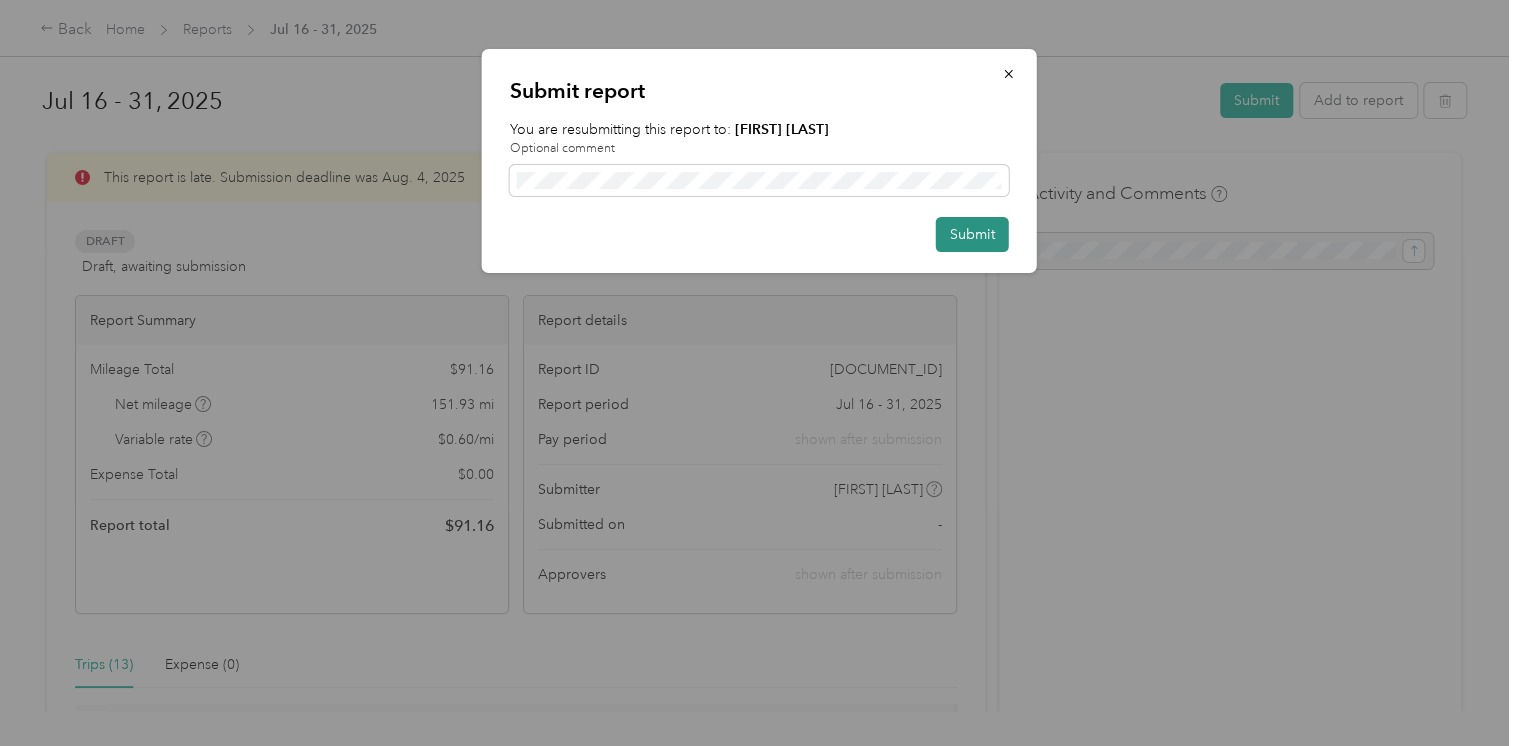 click on "Submit" at bounding box center (972, 234) 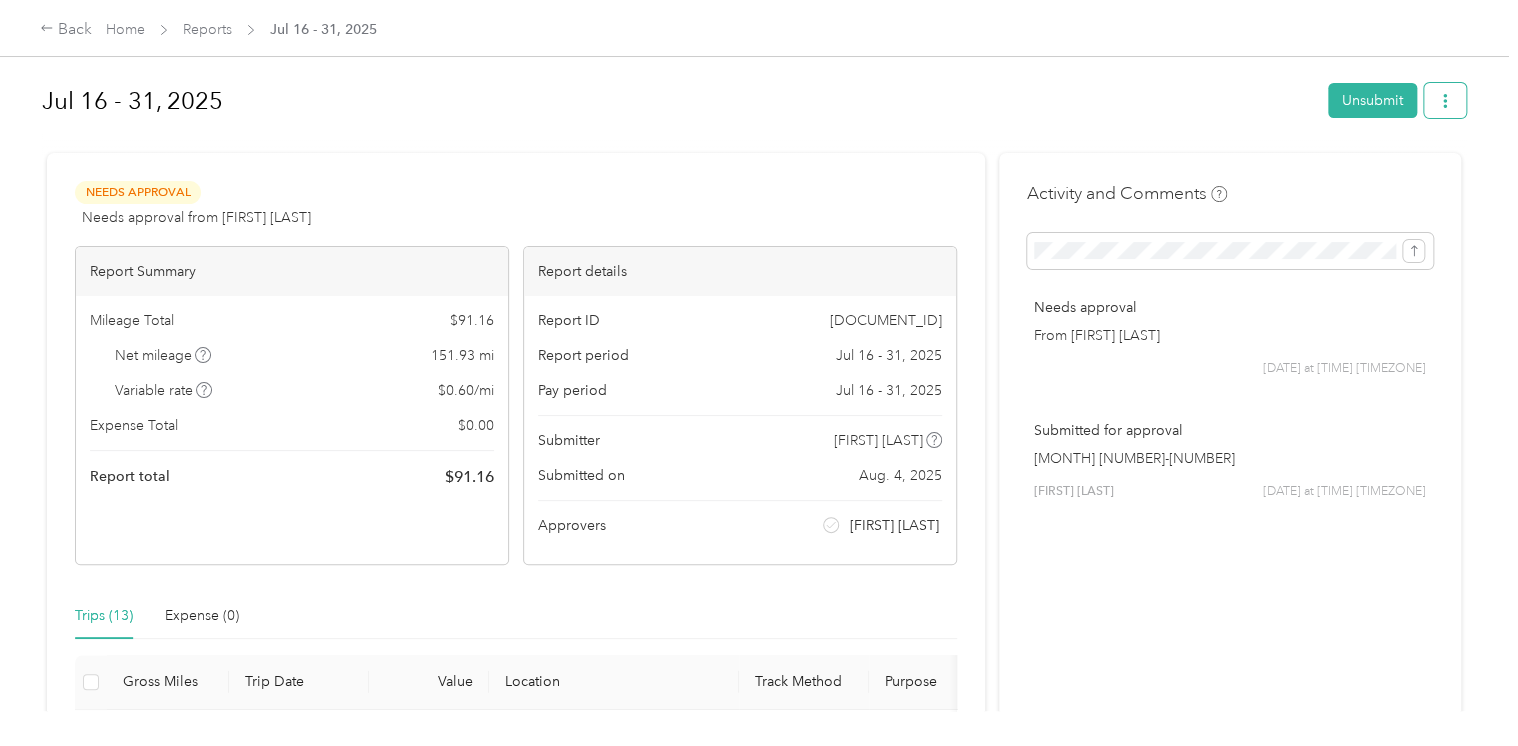 click at bounding box center [1445, 100] 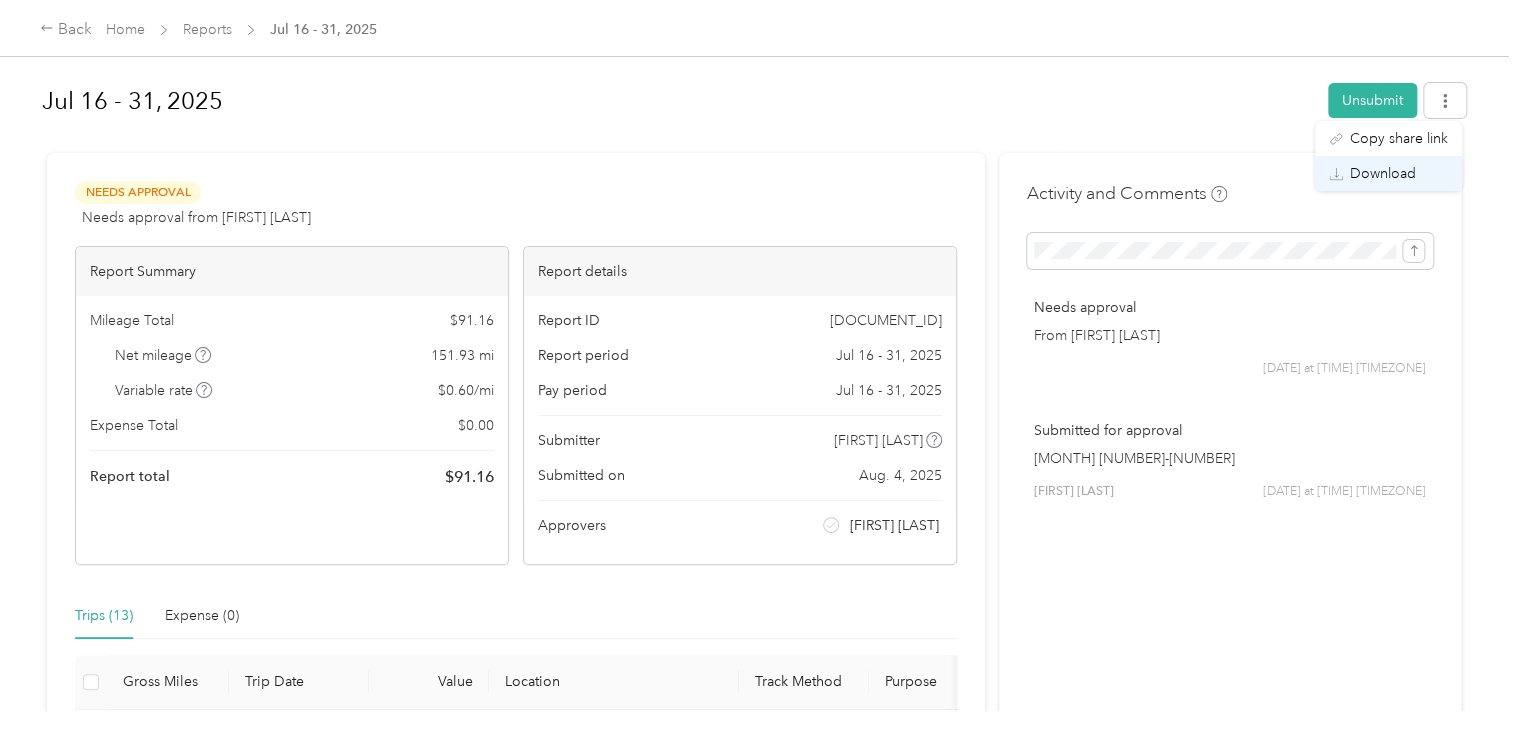 click on "Download" at bounding box center (1383, 173) 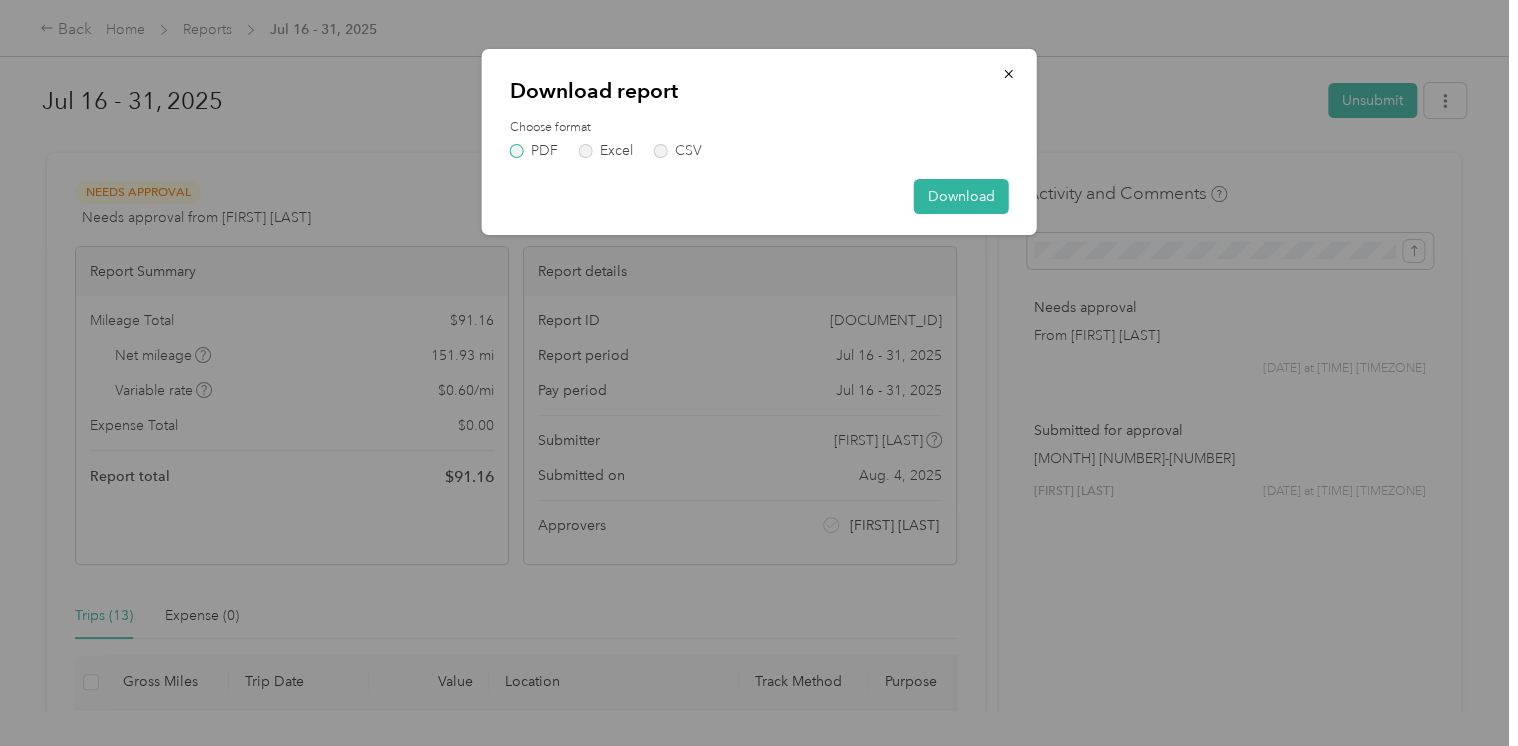 click on "PDF" at bounding box center [534, 151] 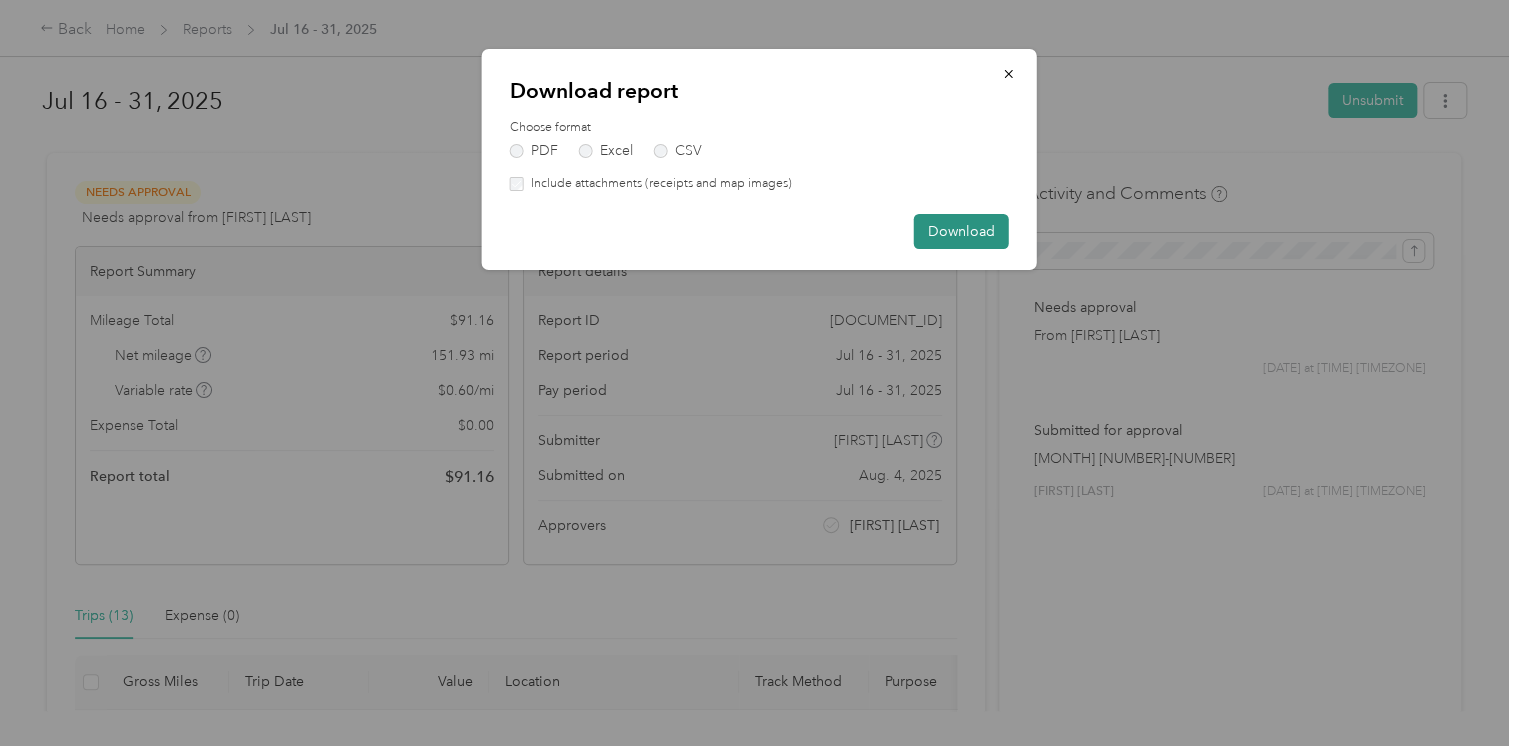 click on "Download" at bounding box center (961, 231) 